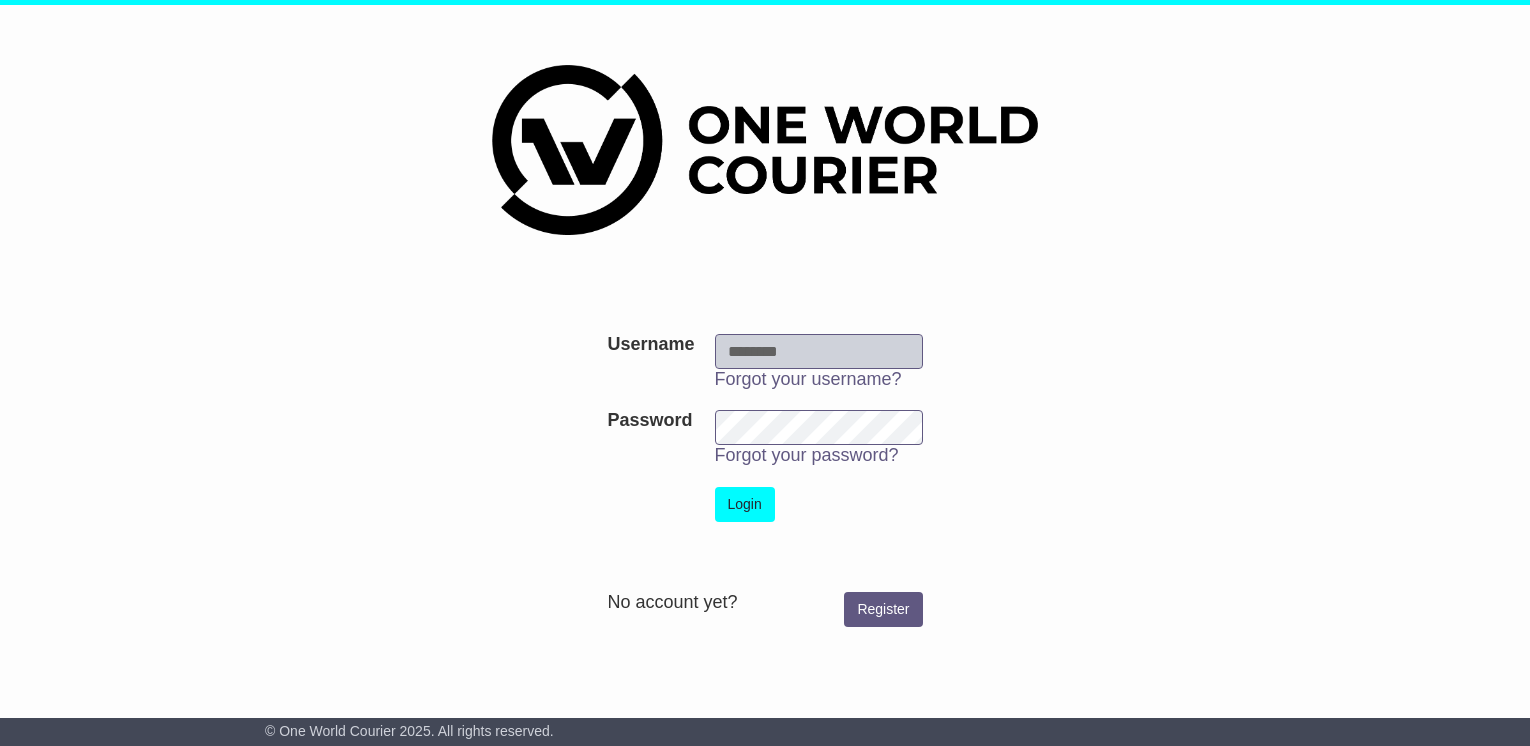 scroll, scrollTop: 0, scrollLeft: 0, axis: both 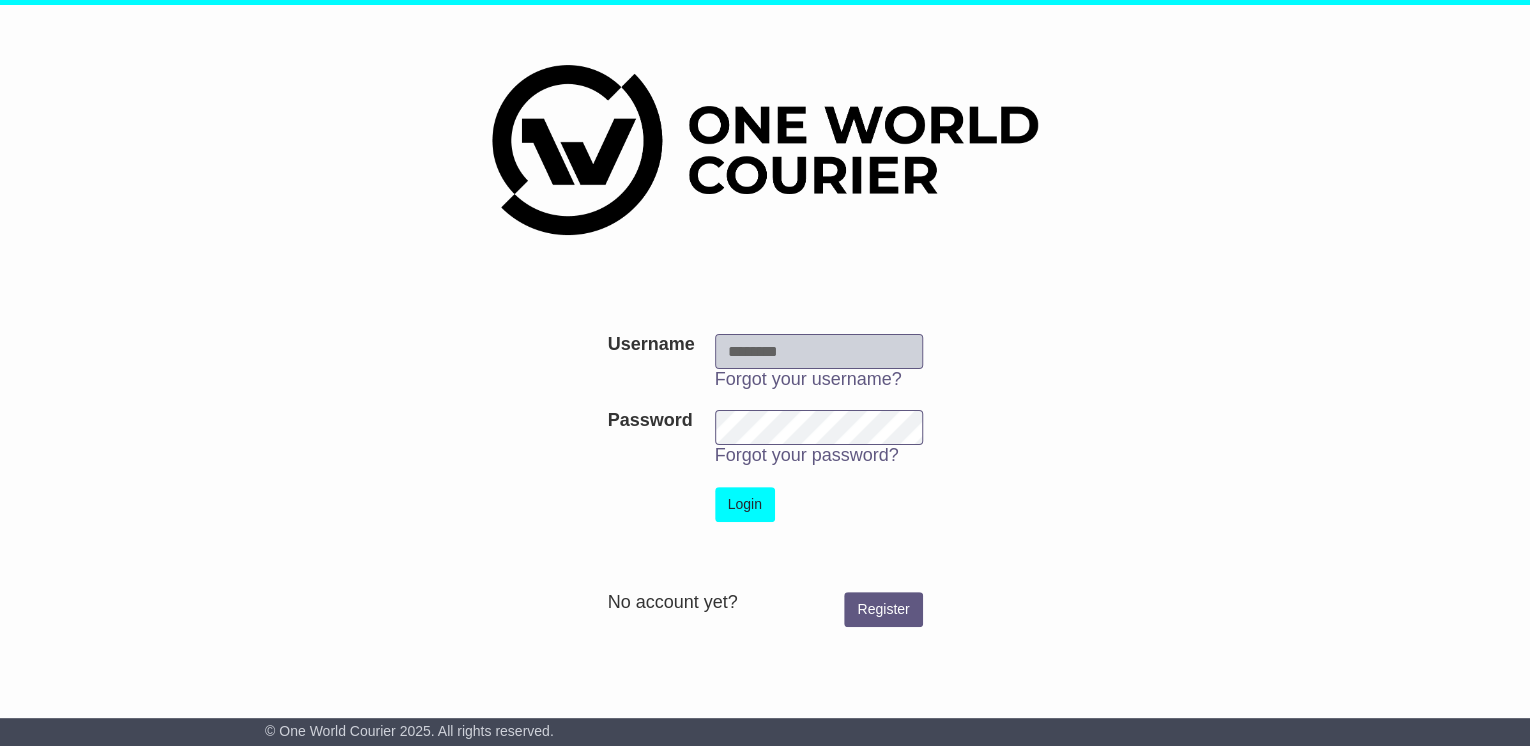 type on "**********" 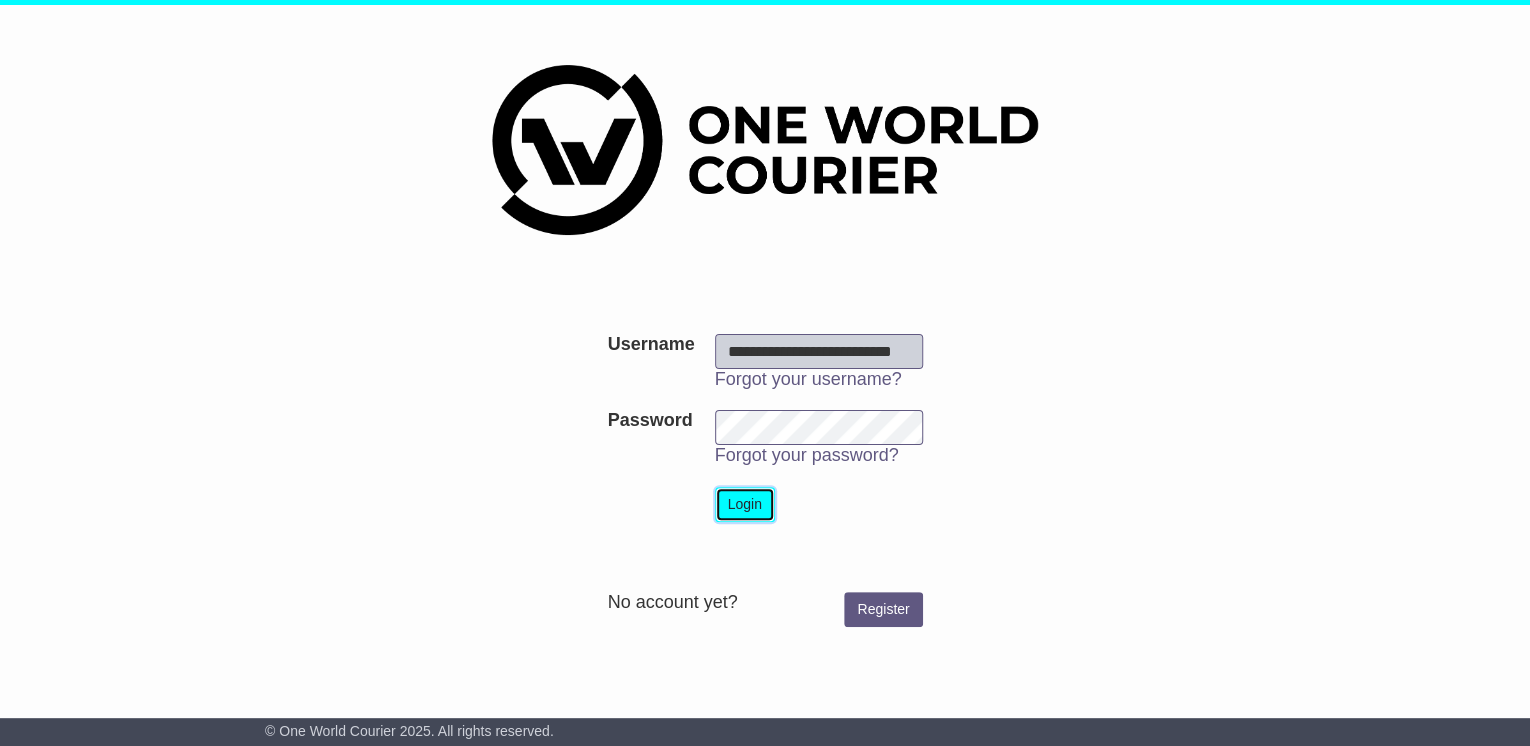 drag, startPoint x: 735, startPoint y: 488, endPoint x: 836, endPoint y: 533, distance: 110.57124 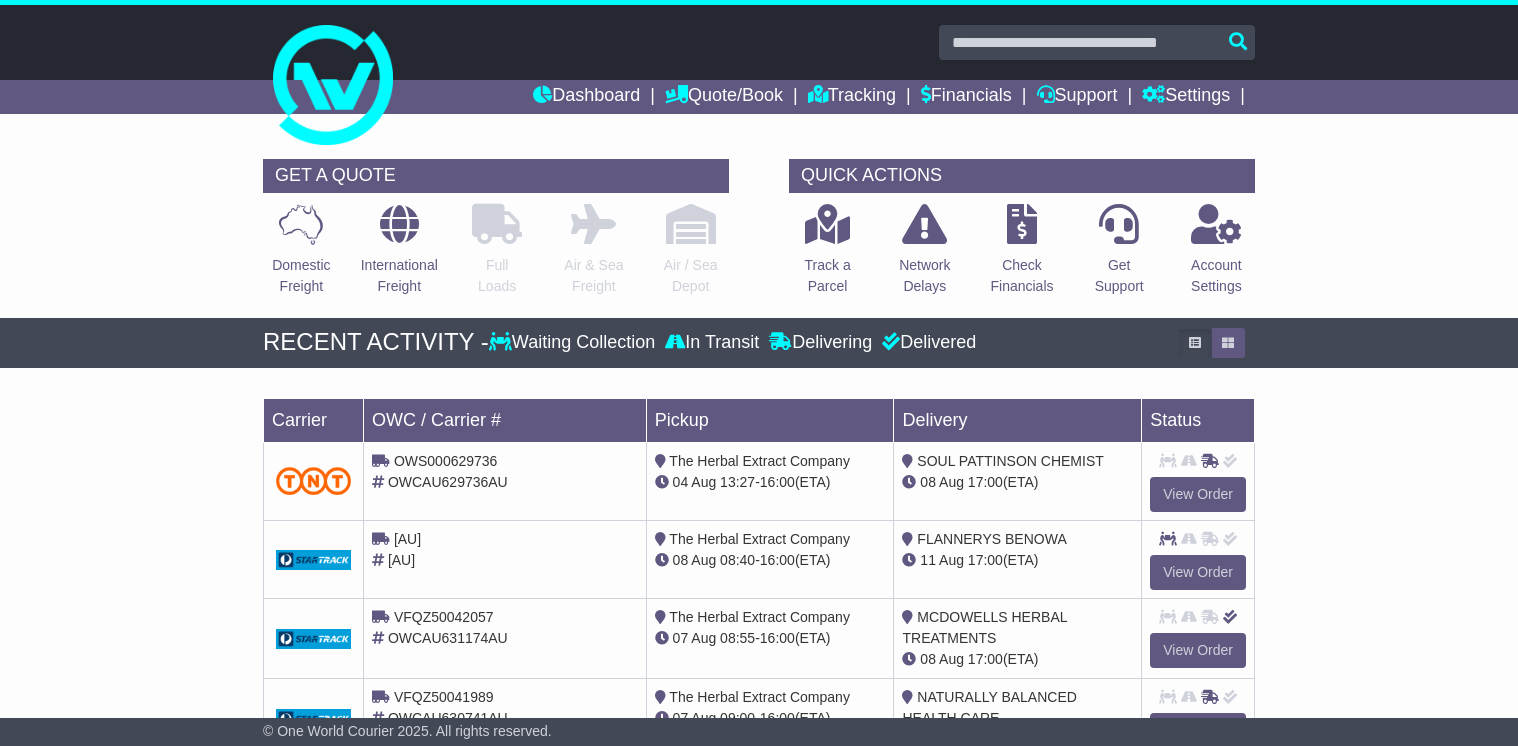 scroll, scrollTop: 0, scrollLeft: 0, axis: both 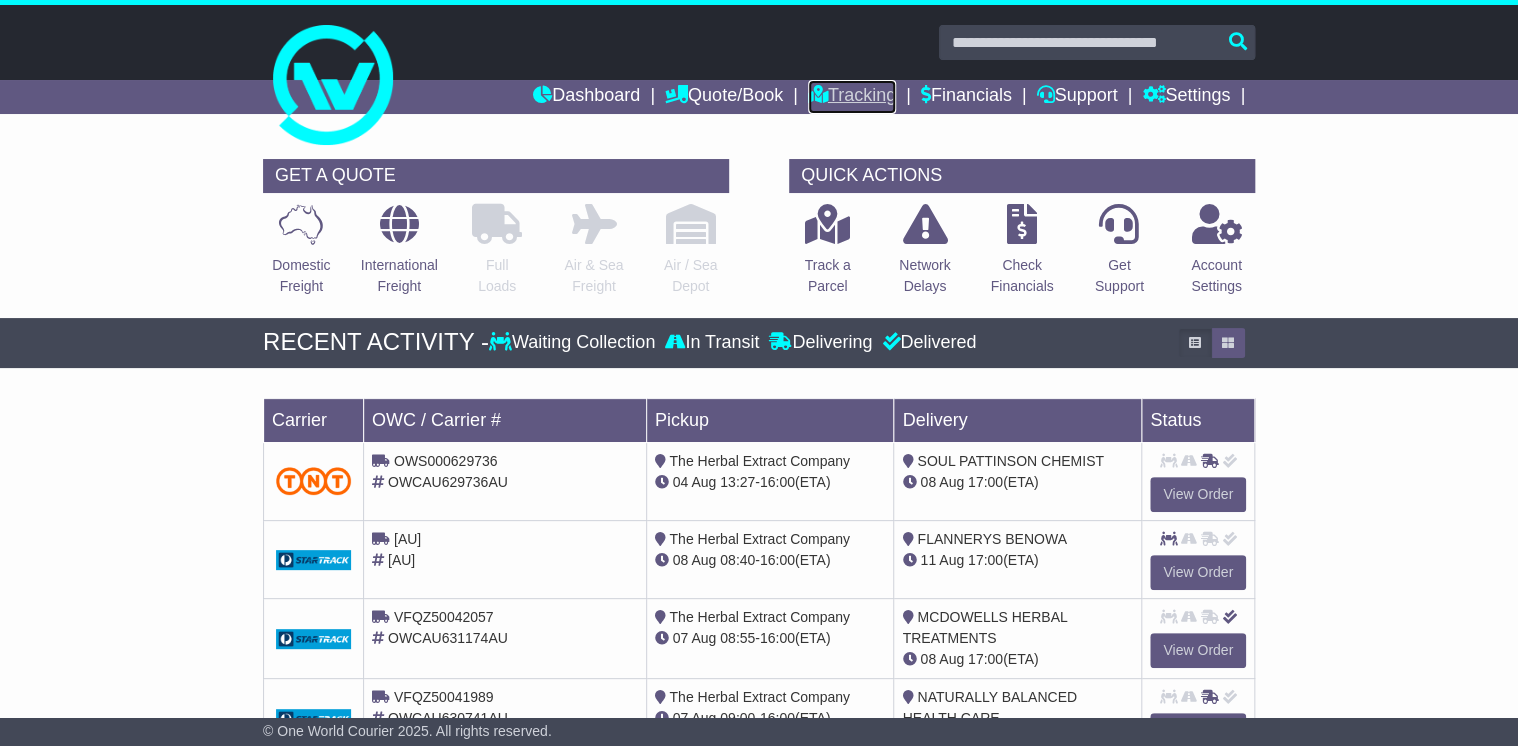 click on "Tracking" at bounding box center [852, 97] 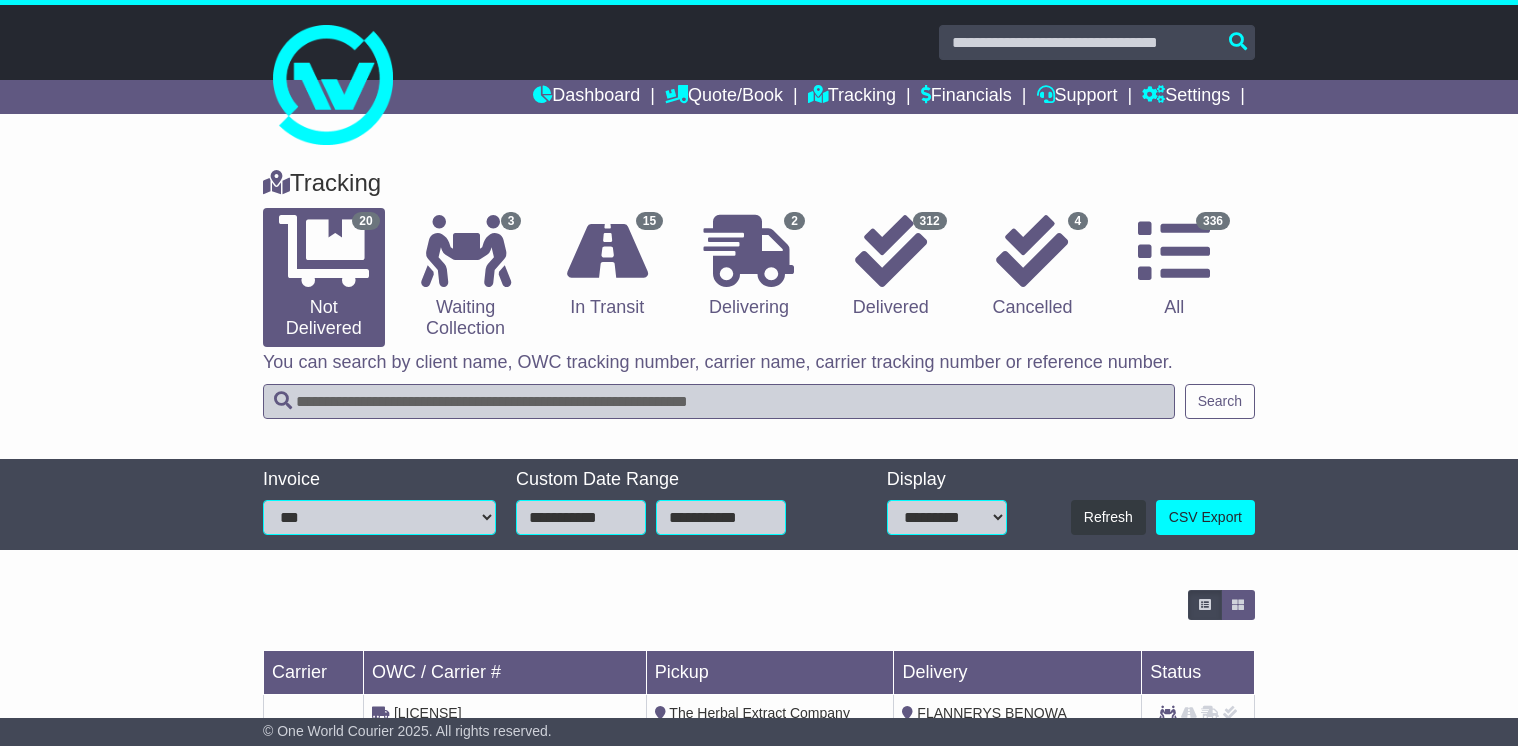 scroll, scrollTop: 0, scrollLeft: 0, axis: both 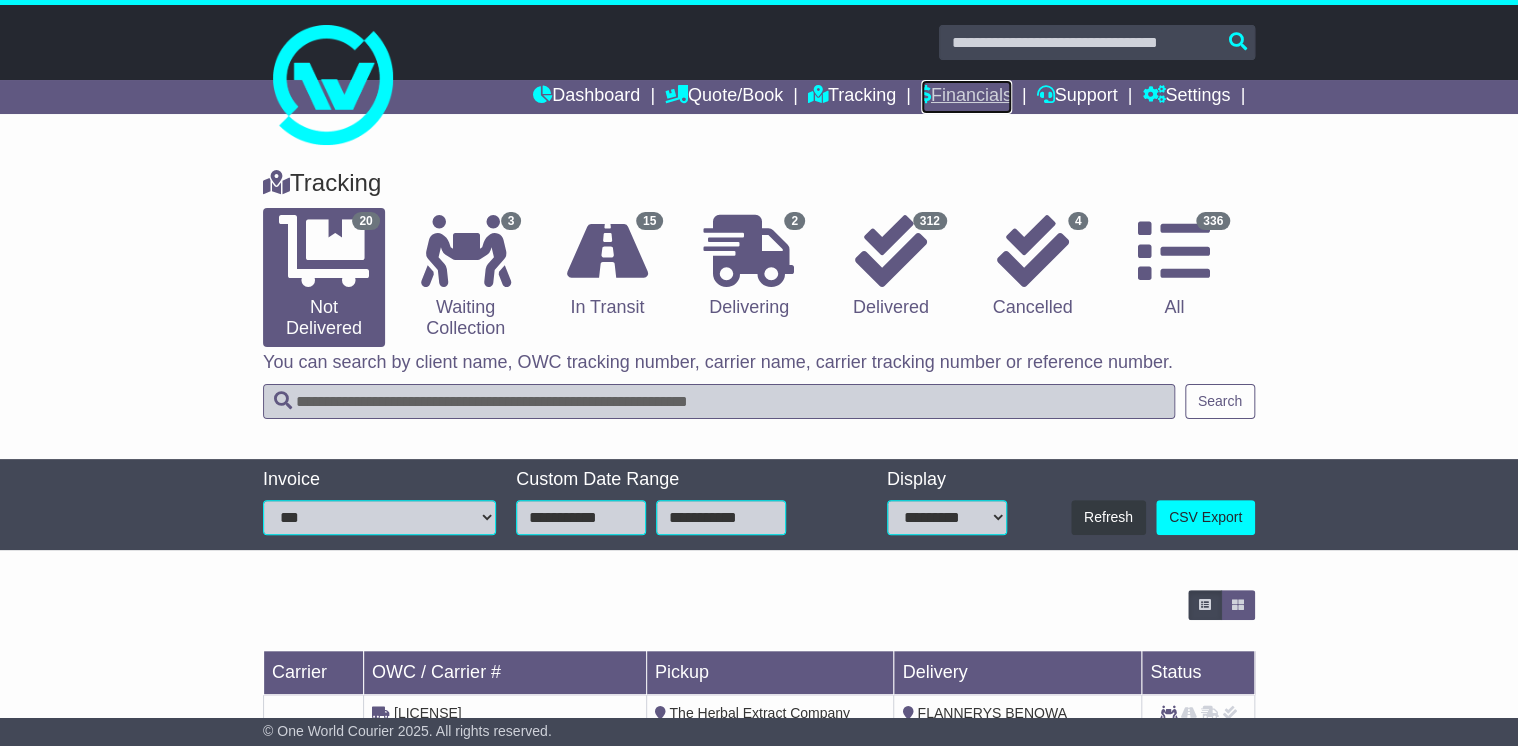 click on "Financials" at bounding box center [966, 97] 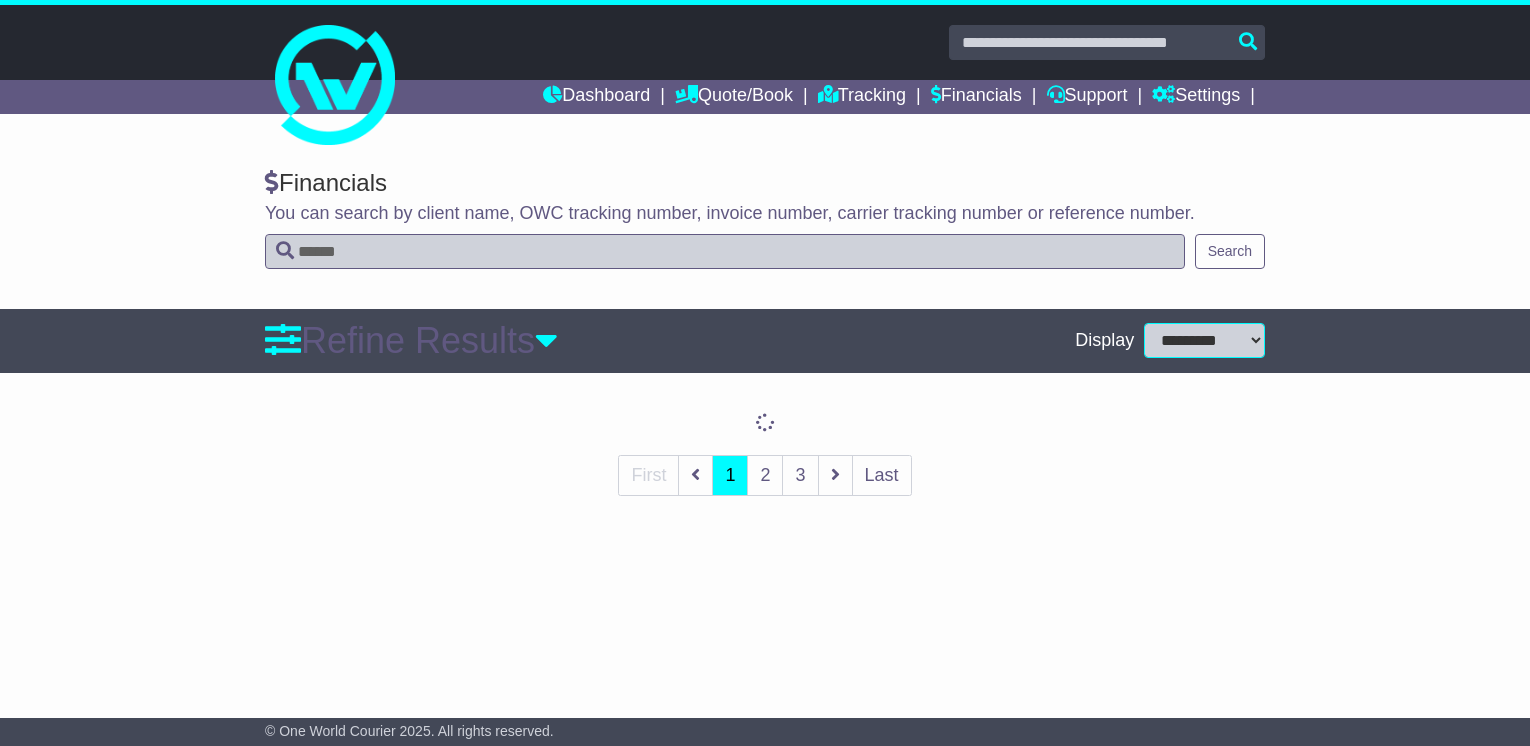 scroll, scrollTop: 0, scrollLeft: 0, axis: both 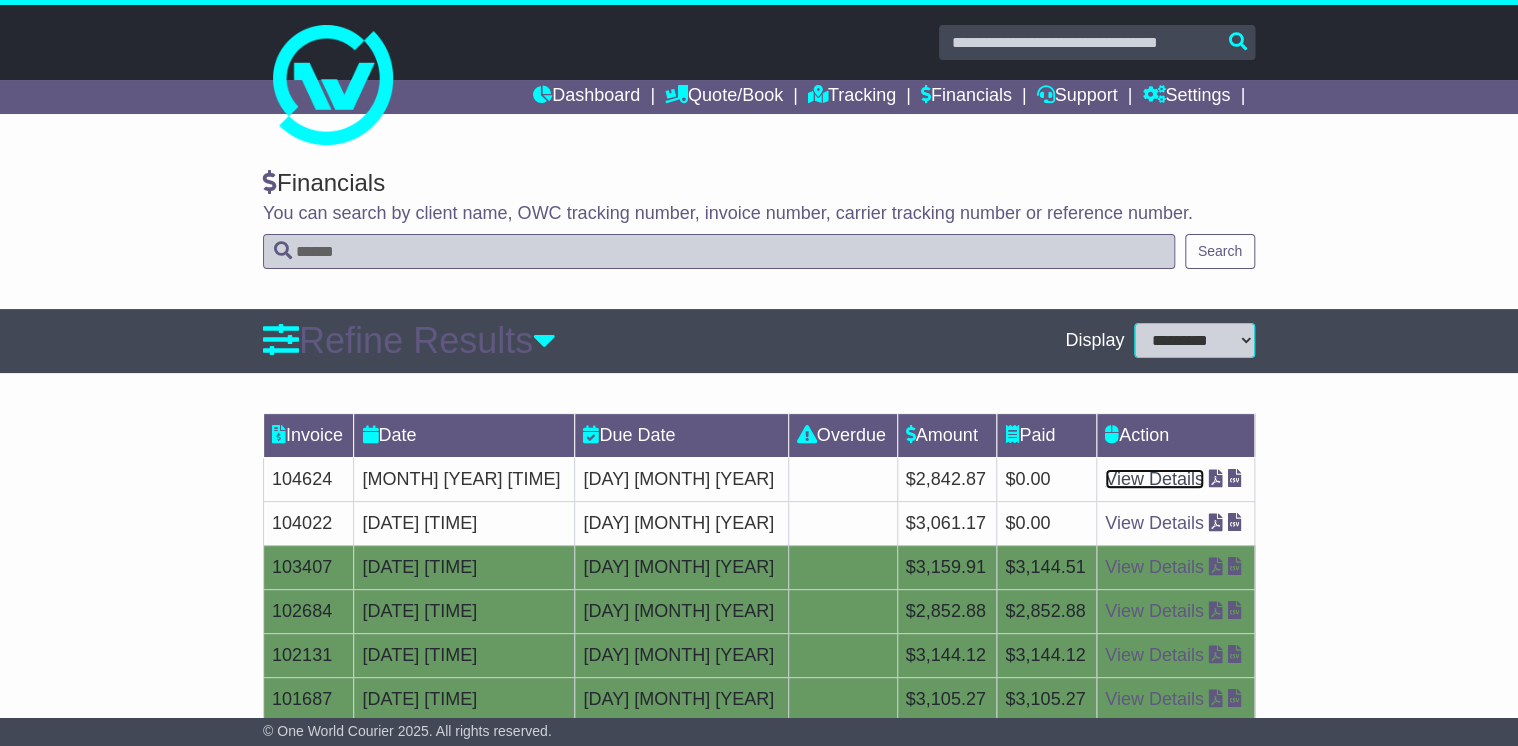 click on "View Details" at bounding box center (1154, 479) 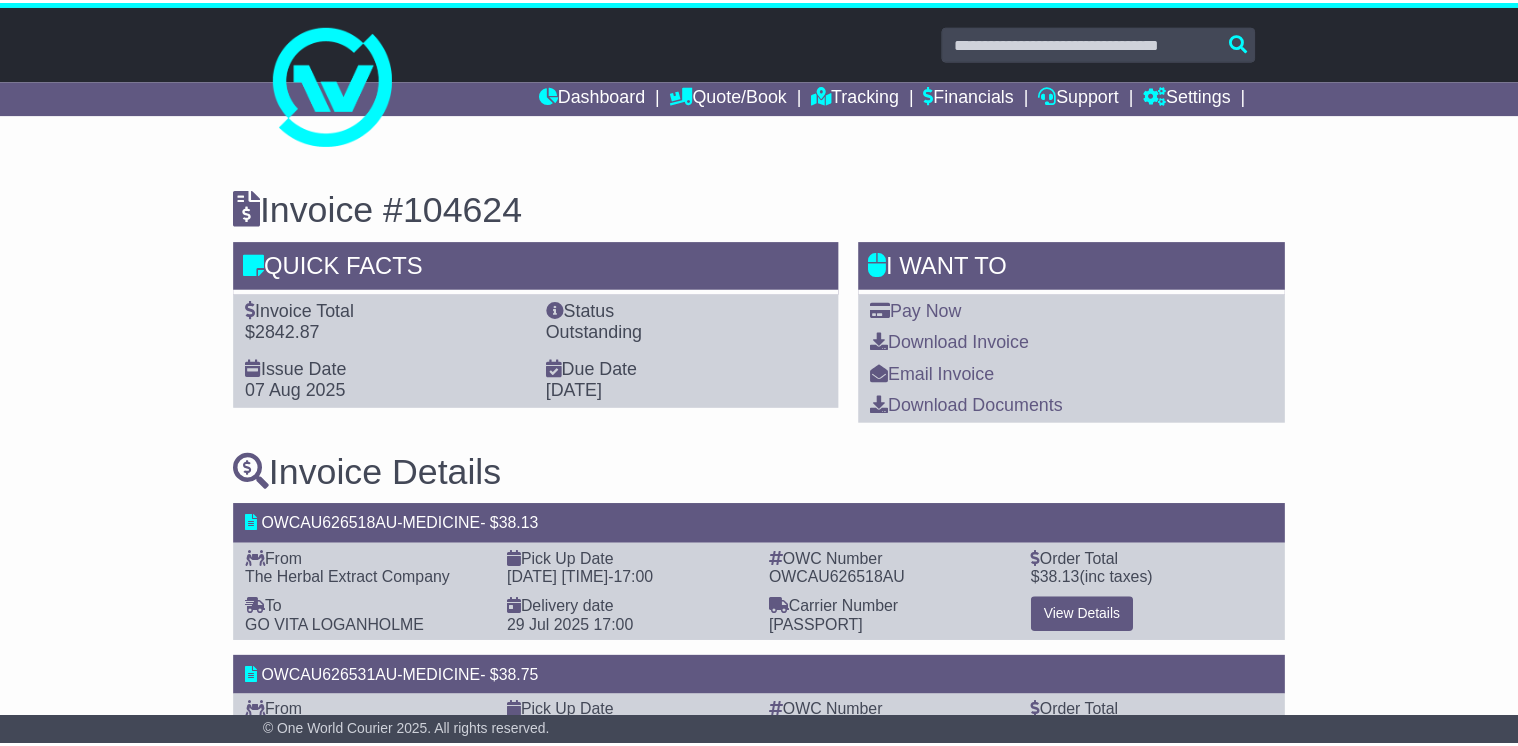 scroll, scrollTop: 0, scrollLeft: 0, axis: both 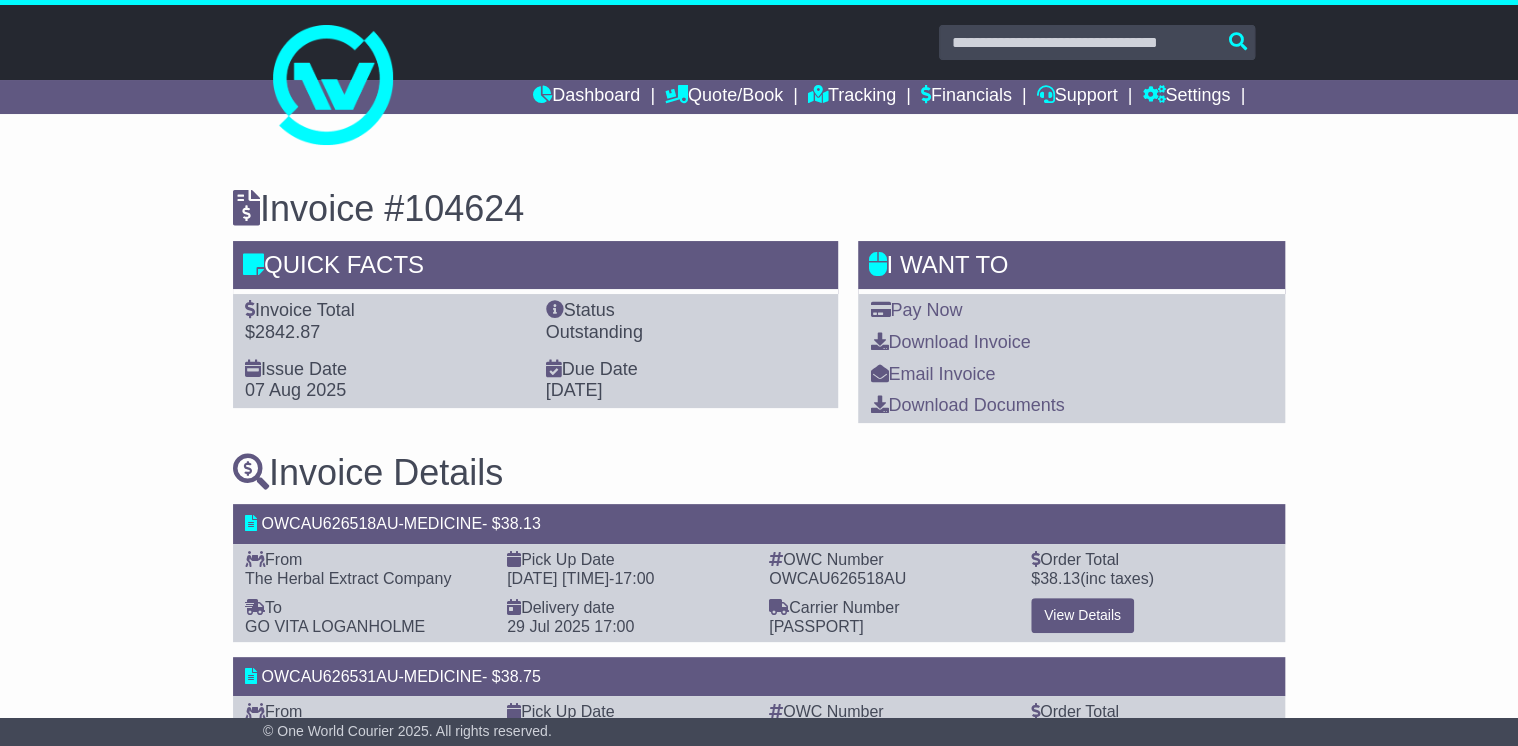 click on "Pay Now
Download Invoice
Email Invoice
Download Documents" at bounding box center [1071, 358] 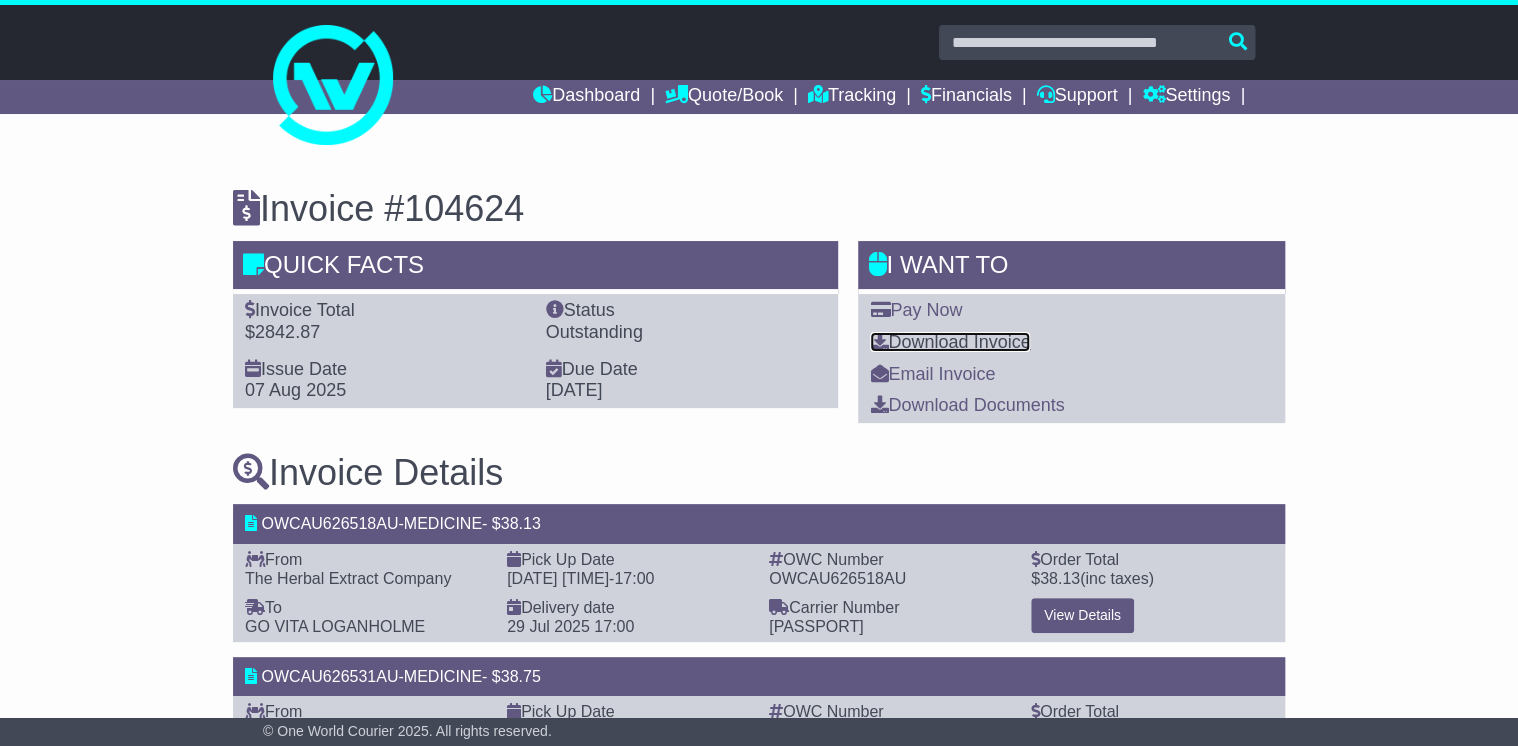 click on "Download Invoice" at bounding box center (950, 342) 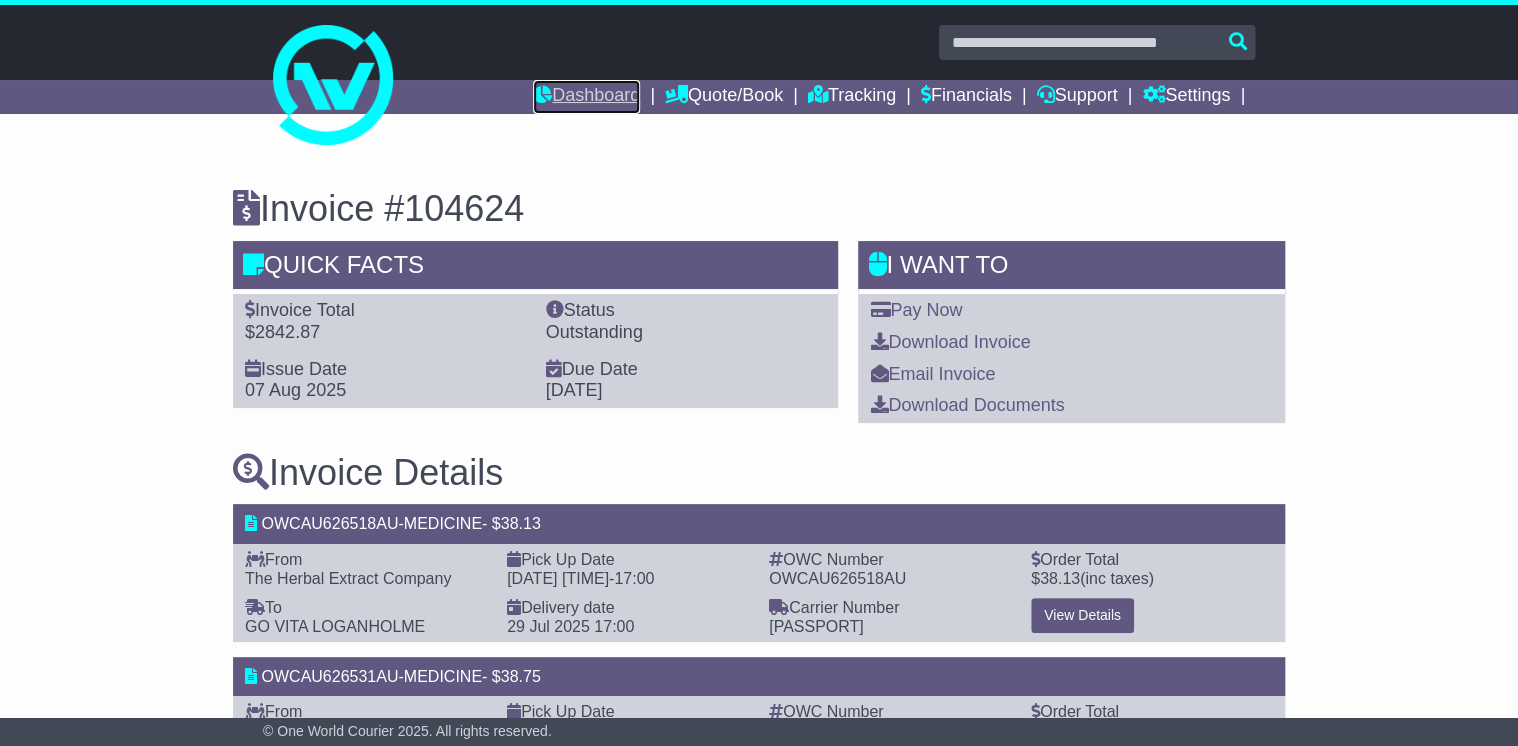 click on "Dashboard" at bounding box center (586, 97) 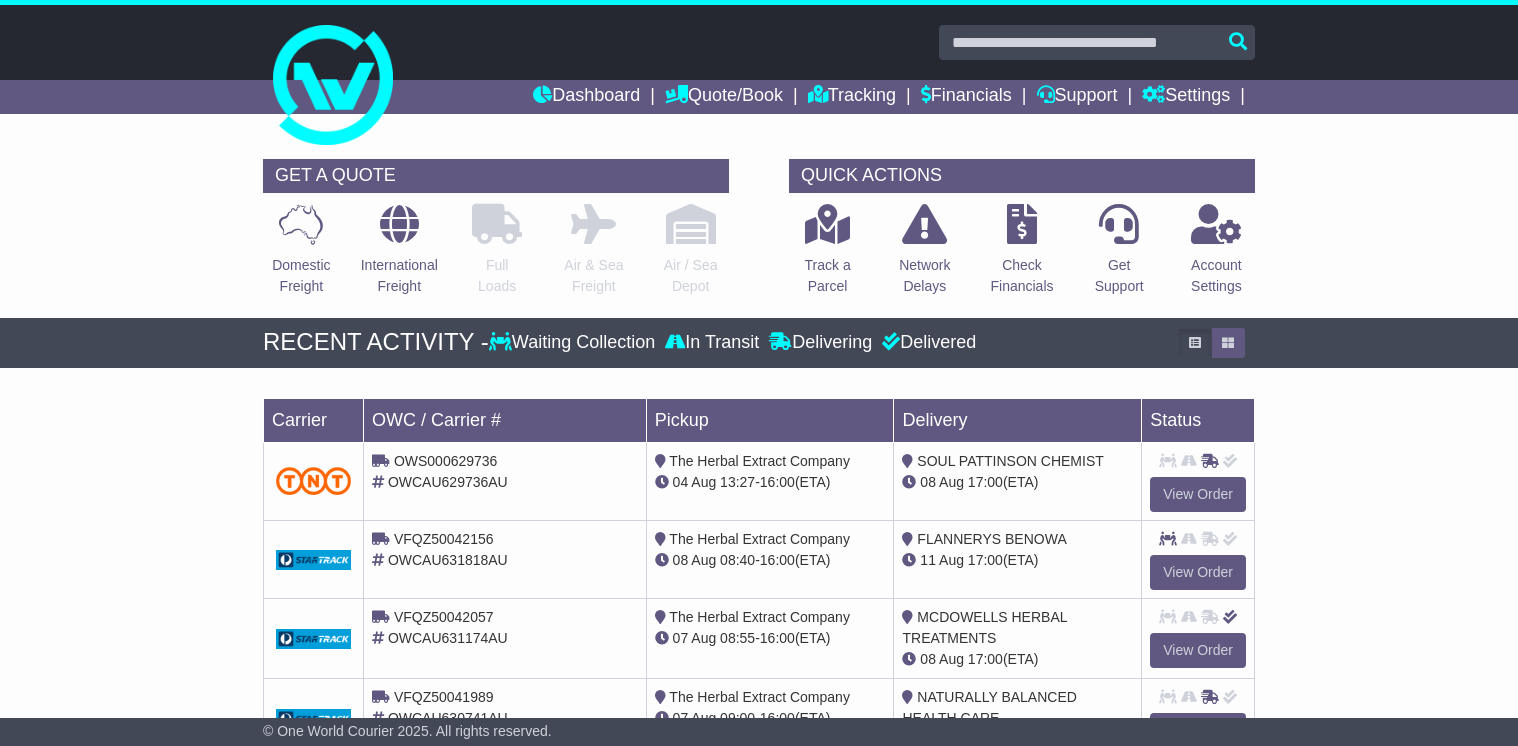 scroll, scrollTop: 0, scrollLeft: 0, axis: both 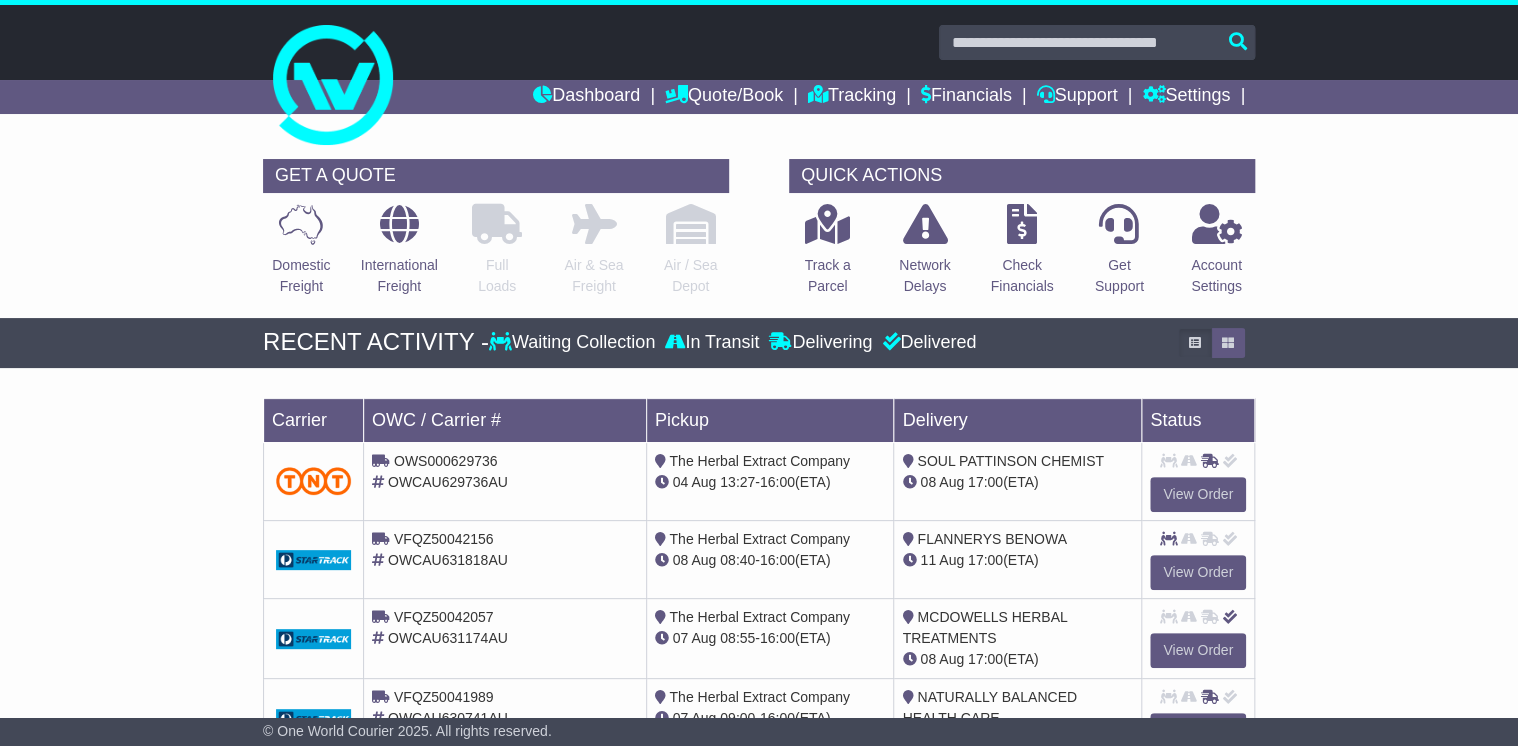 click on "Waiting Collection" at bounding box center (574, 343) 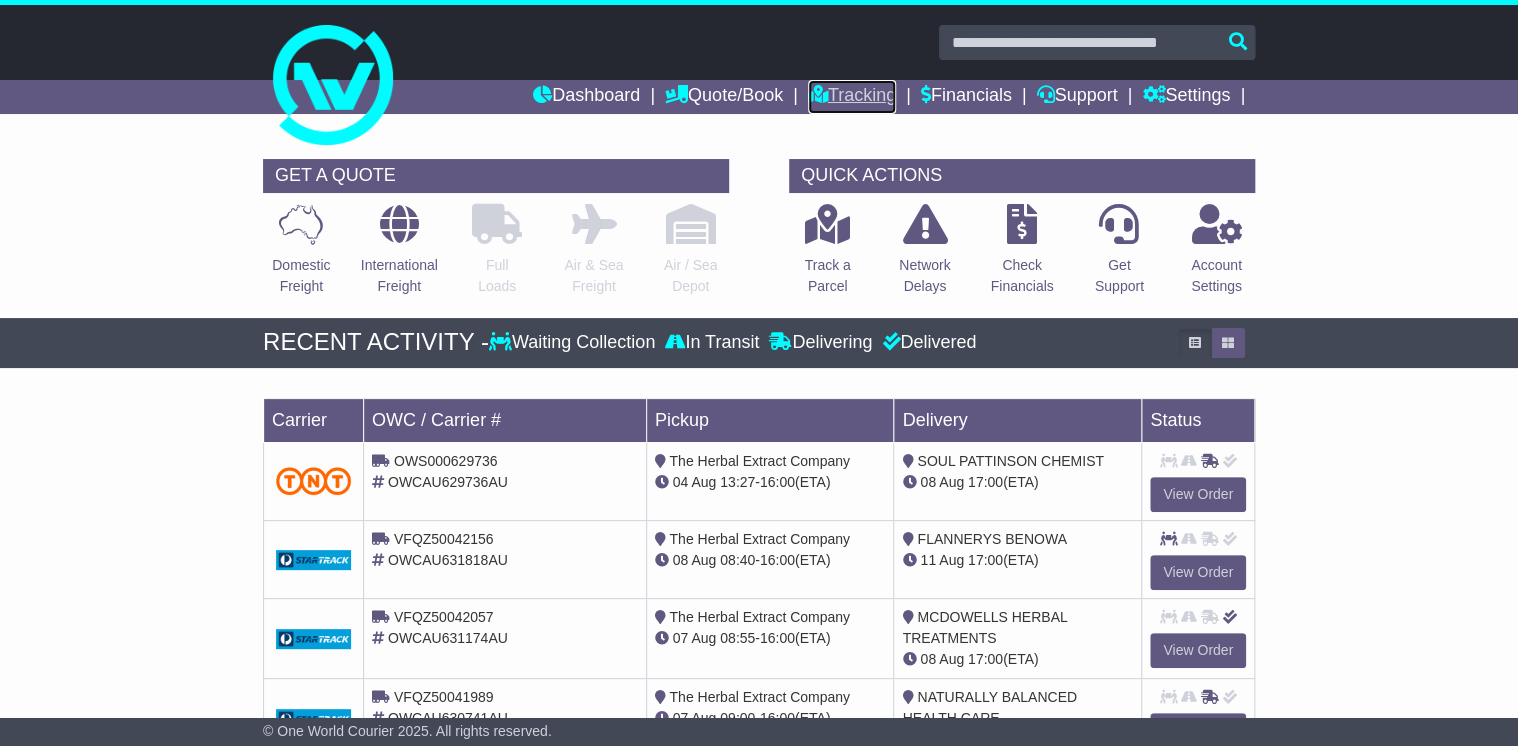 click on "Tracking" at bounding box center (852, 97) 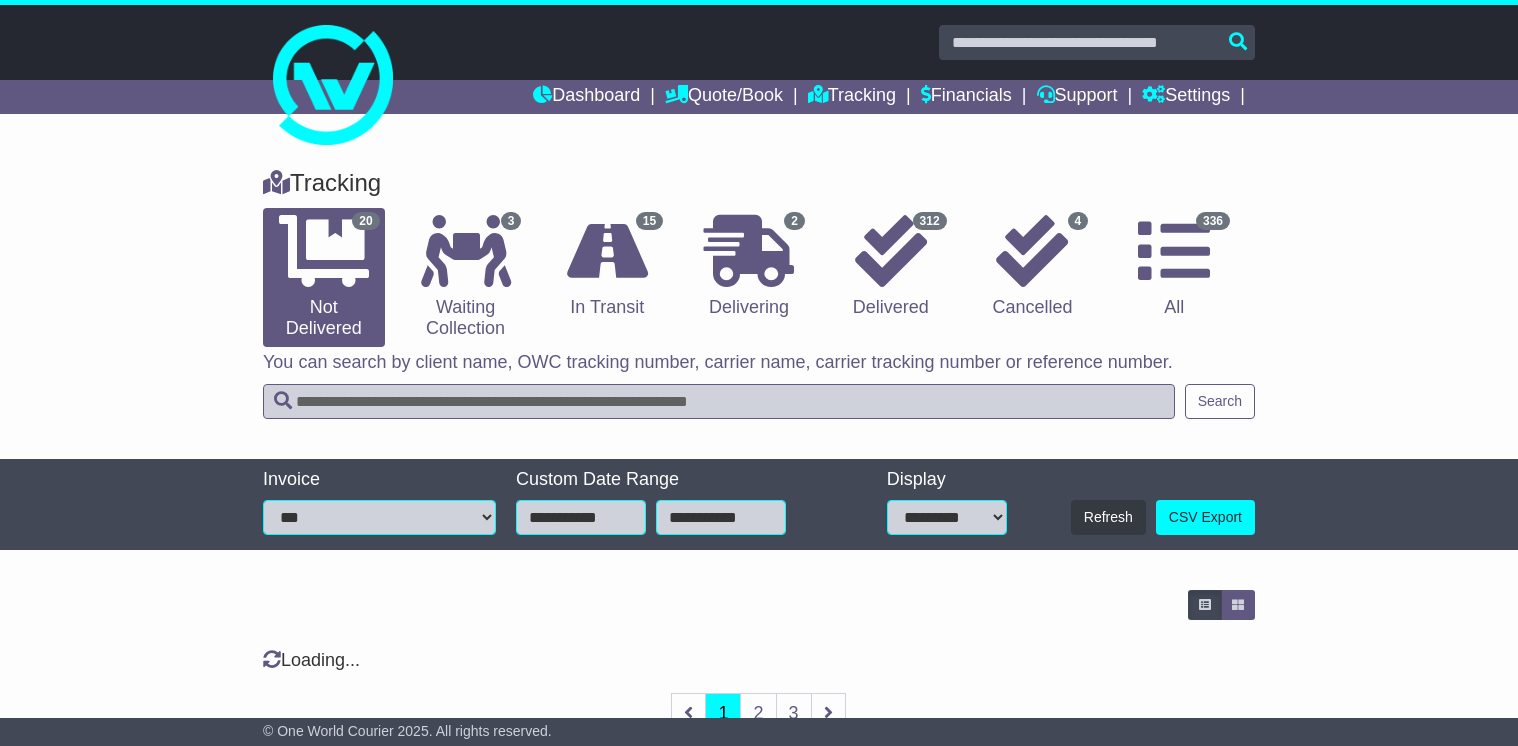 scroll, scrollTop: 0, scrollLeft: 0, axis: both 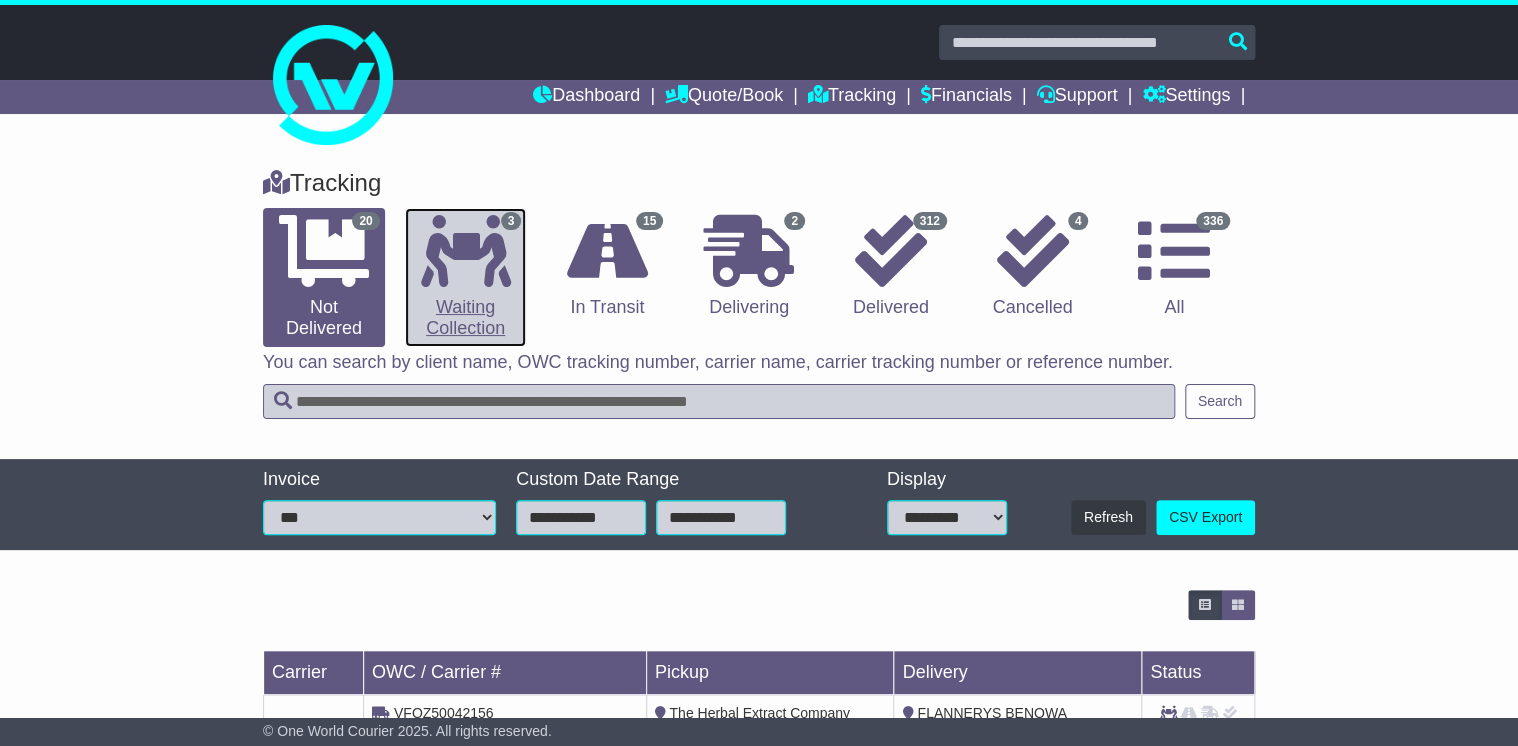 click at bounding box center [466, 251] 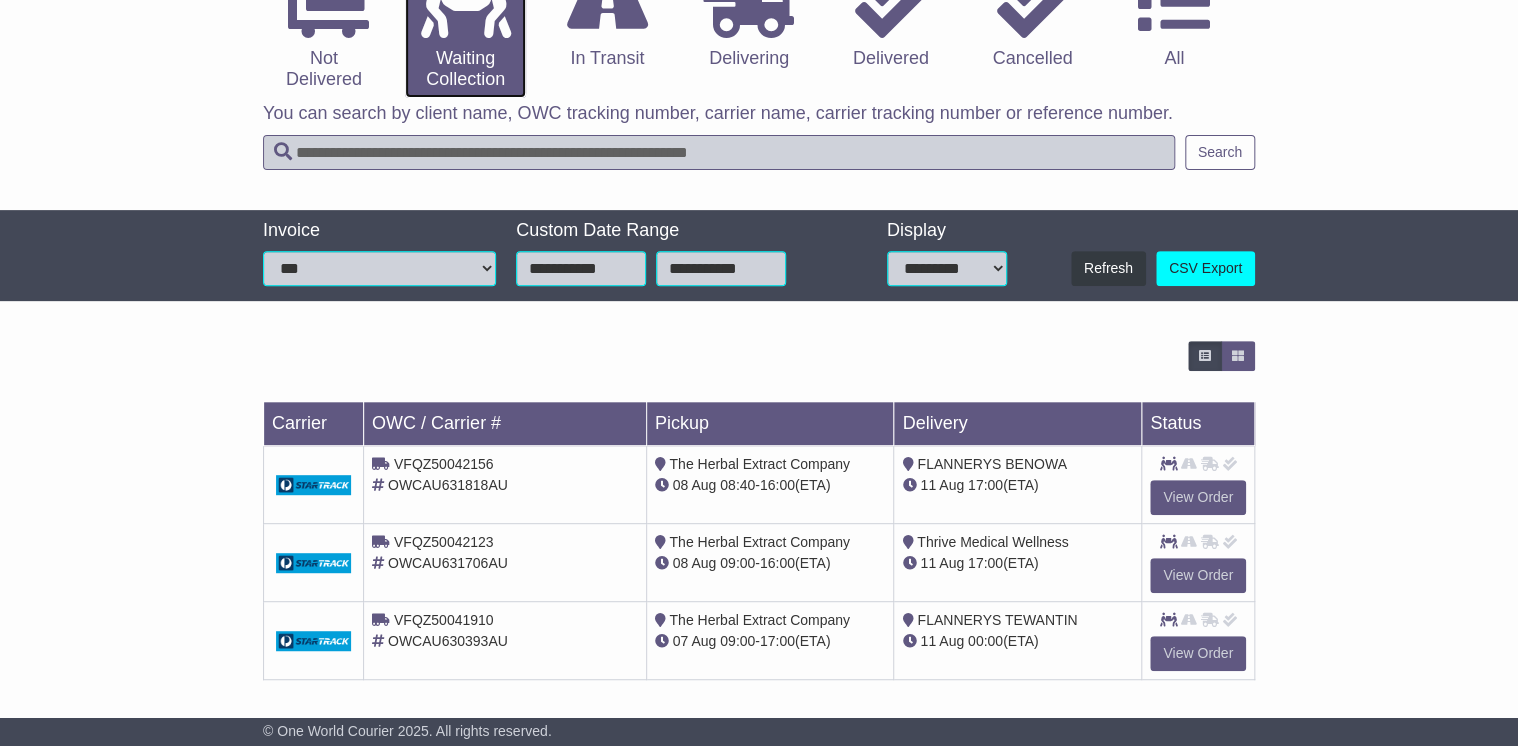 scroll, scrollTop: 252, scrollLeft: 0, axis: vertical 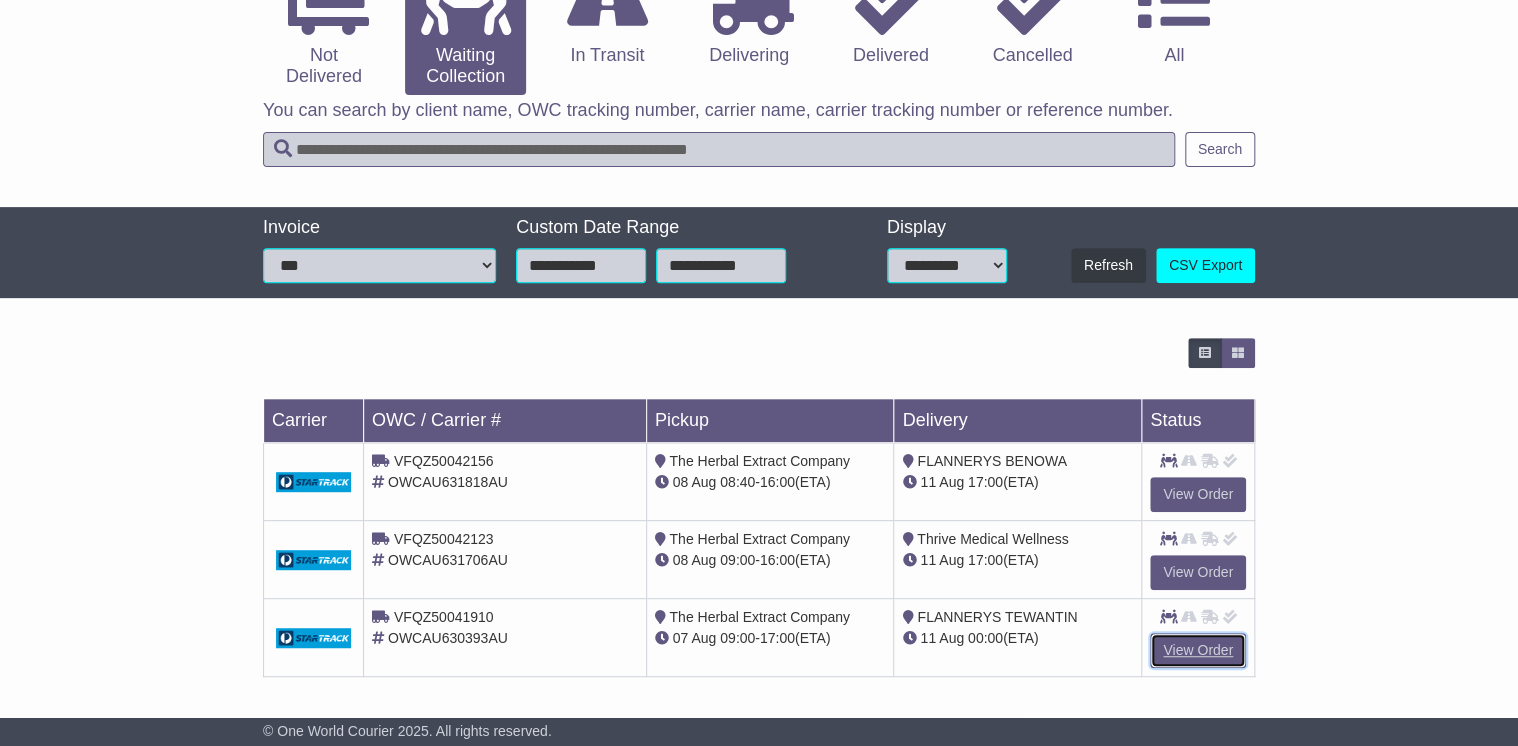 click on "View Order" at bounding box center (1198, 650) 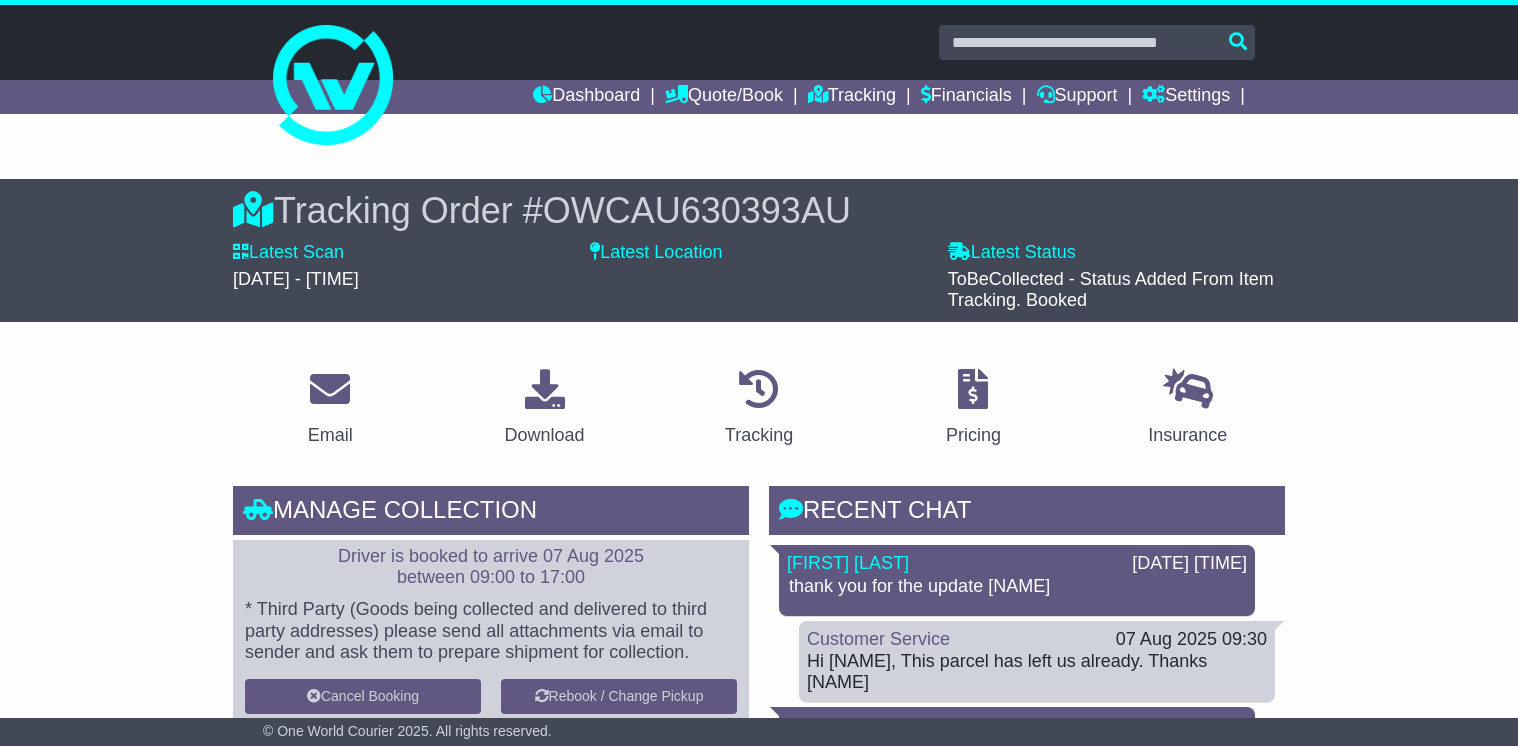 scroll, scrollTop: 0, scrollLeft: 0, axis: both 